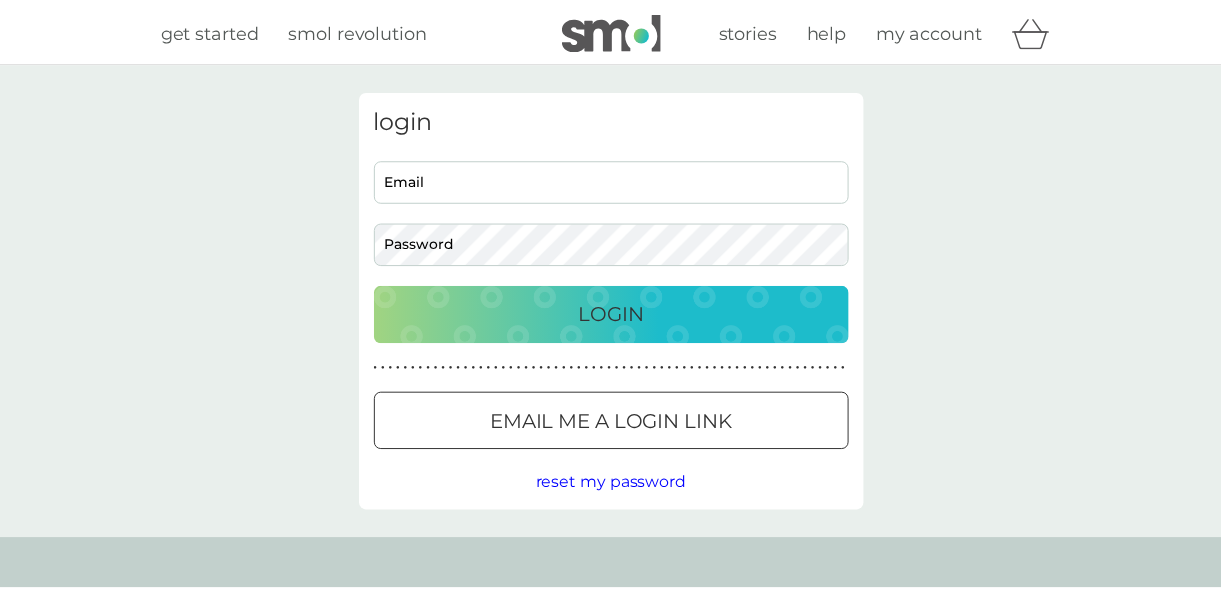 scroll, scrollTop: 296, scrollLeft: 0, axis: vertical 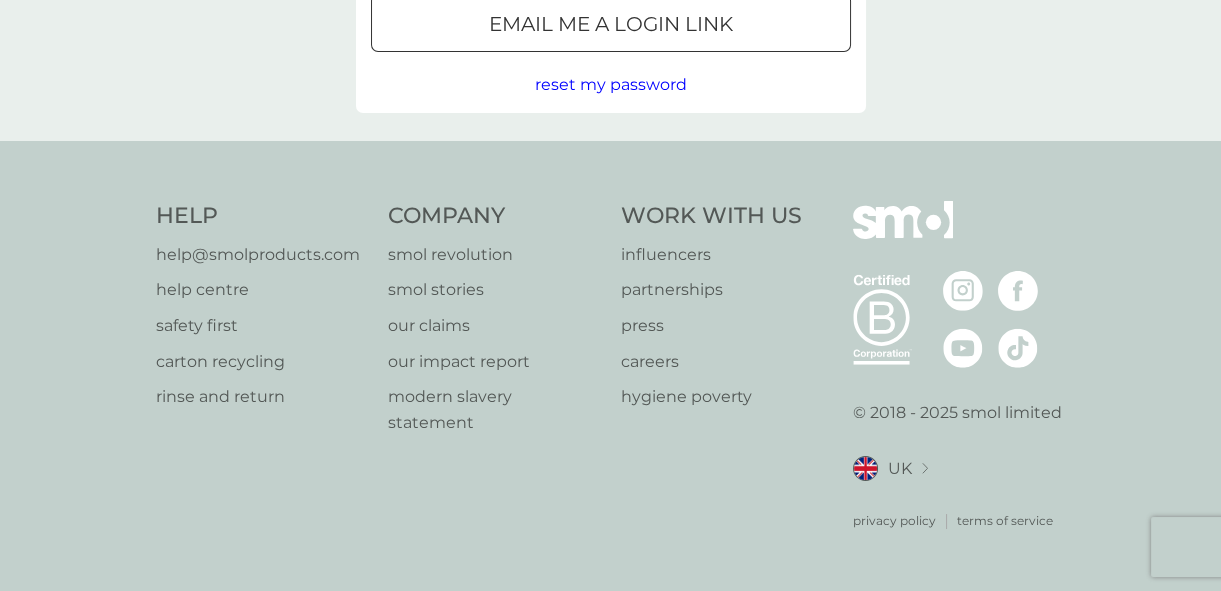 click on "rinse and return" at bounding box center (258, 397) 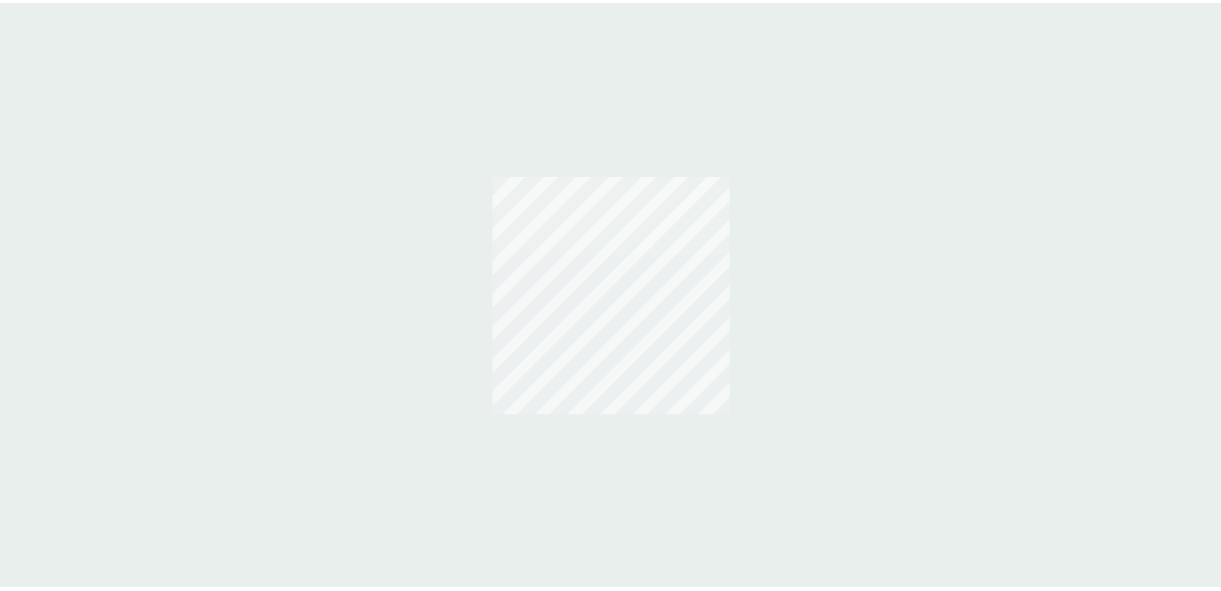 scroll, scrollTop: 0, scrollLeft: 0, axis: both 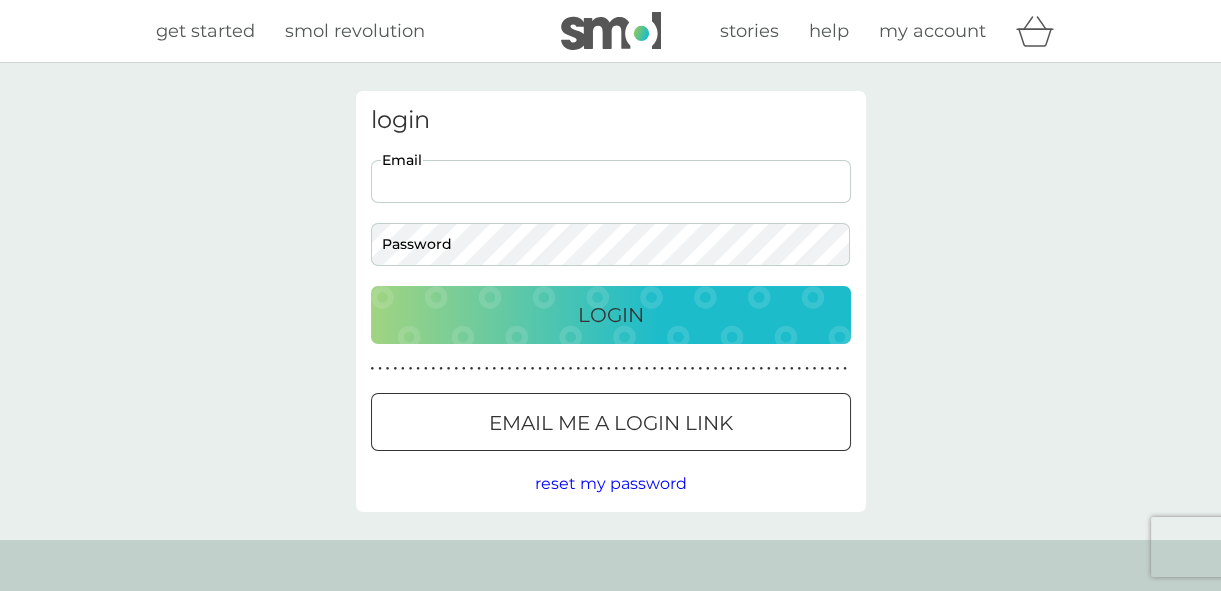 click on "Email" at bounding box center (611, 181) 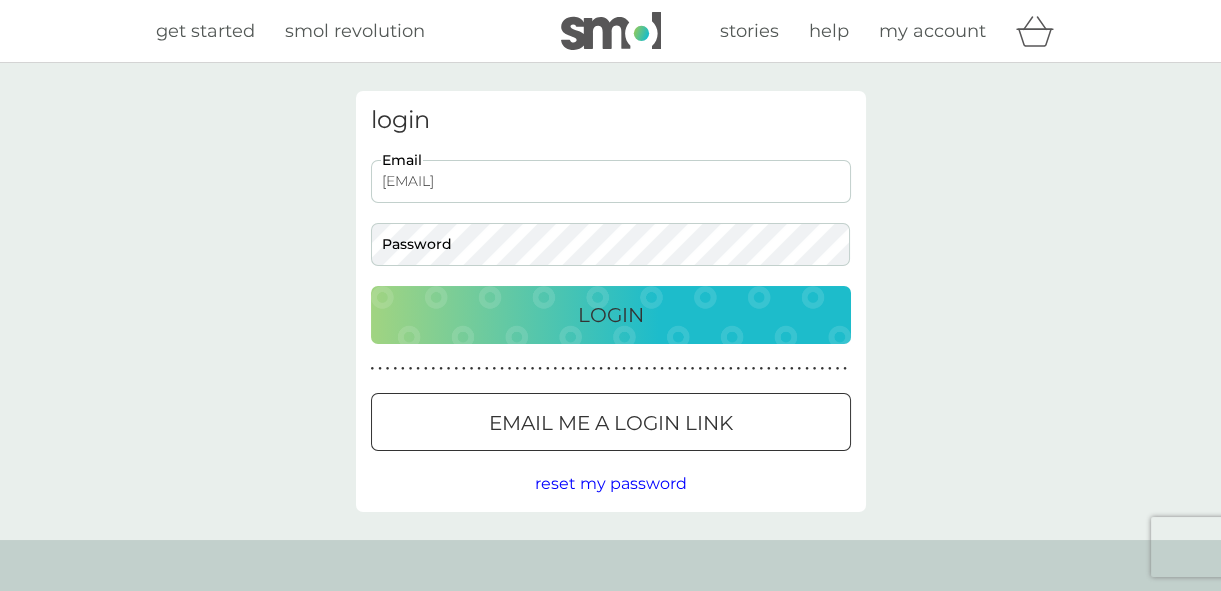 type on "[EMAIL]" 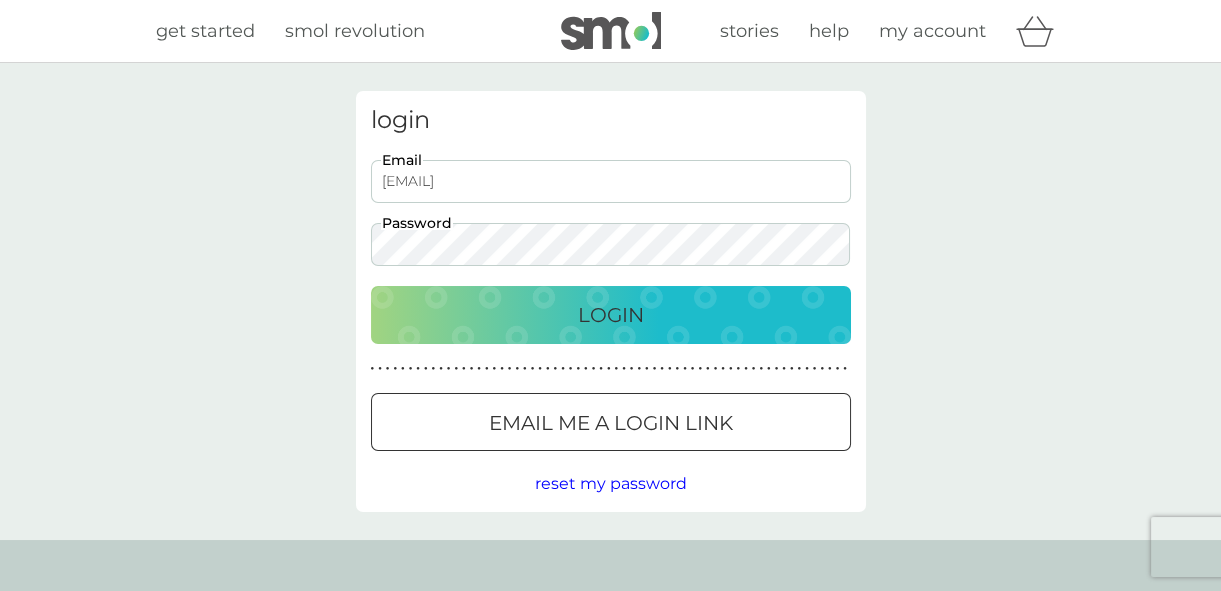 click on "Login" at bounding box center (611, 315) 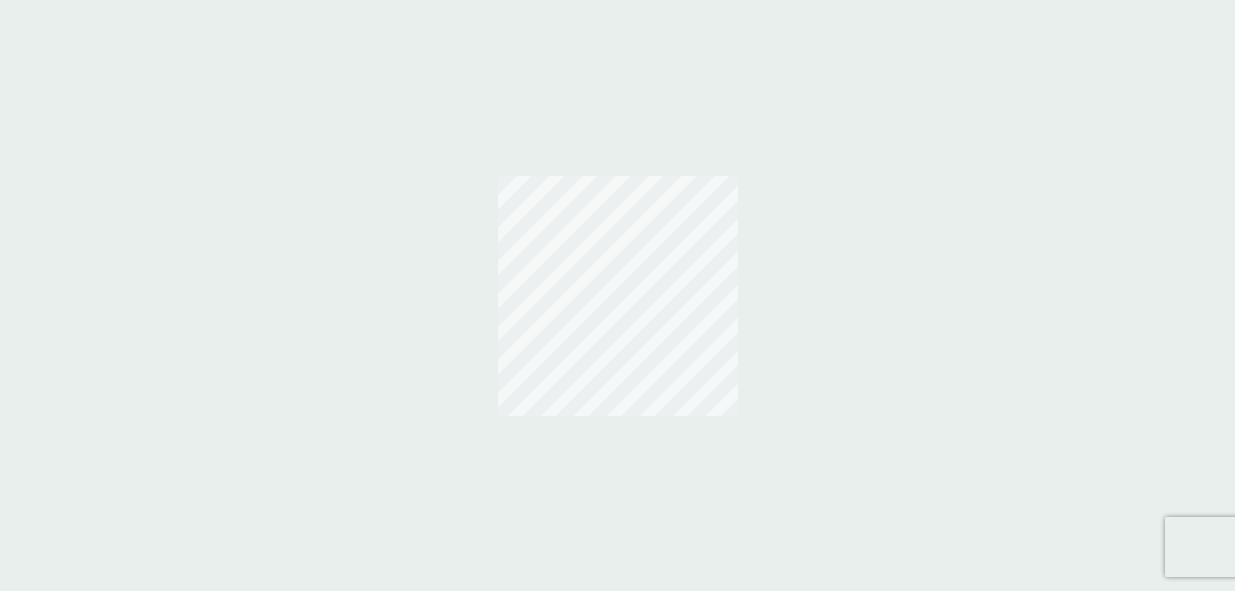 scroll, scrollTop: 0, scrollLeft: 0, axis: both 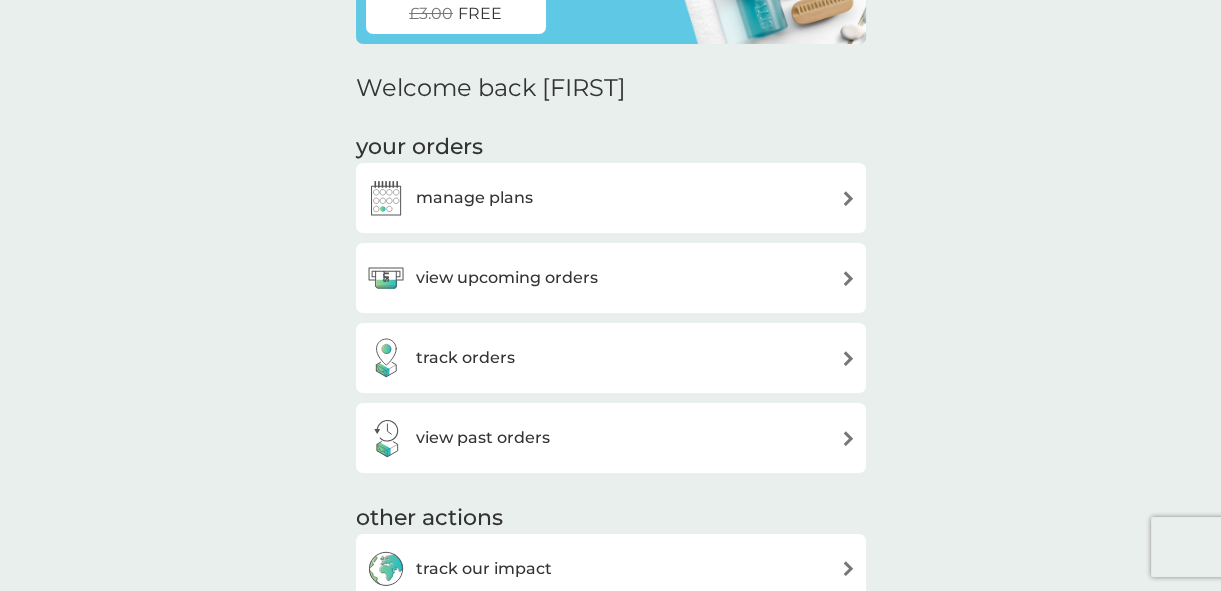 click on "view upcoming orders" at bounding box center [507, 278] 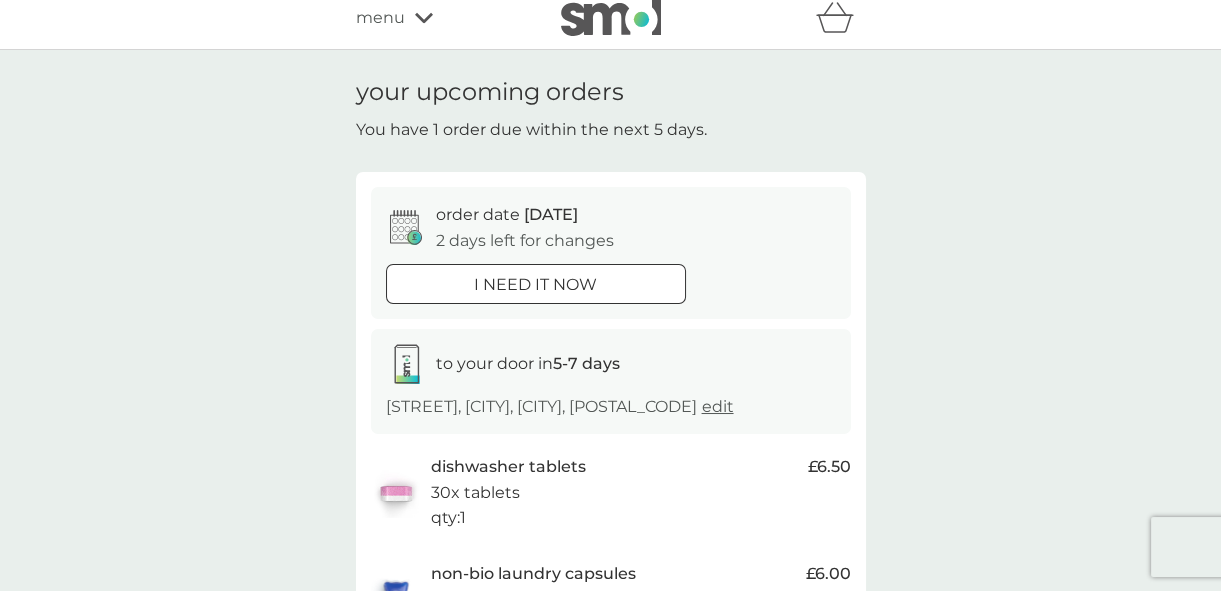 scroll, scrollTop: 0, scrollLeft: 0, axis: both 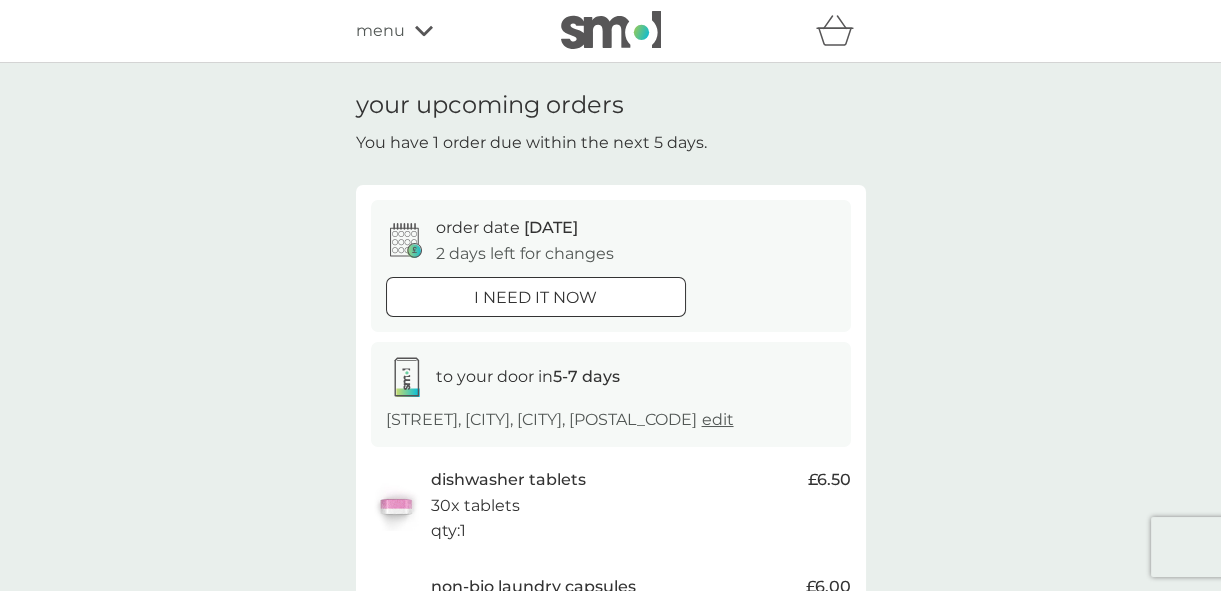 click on "menu" at bounding box center (380, 31) 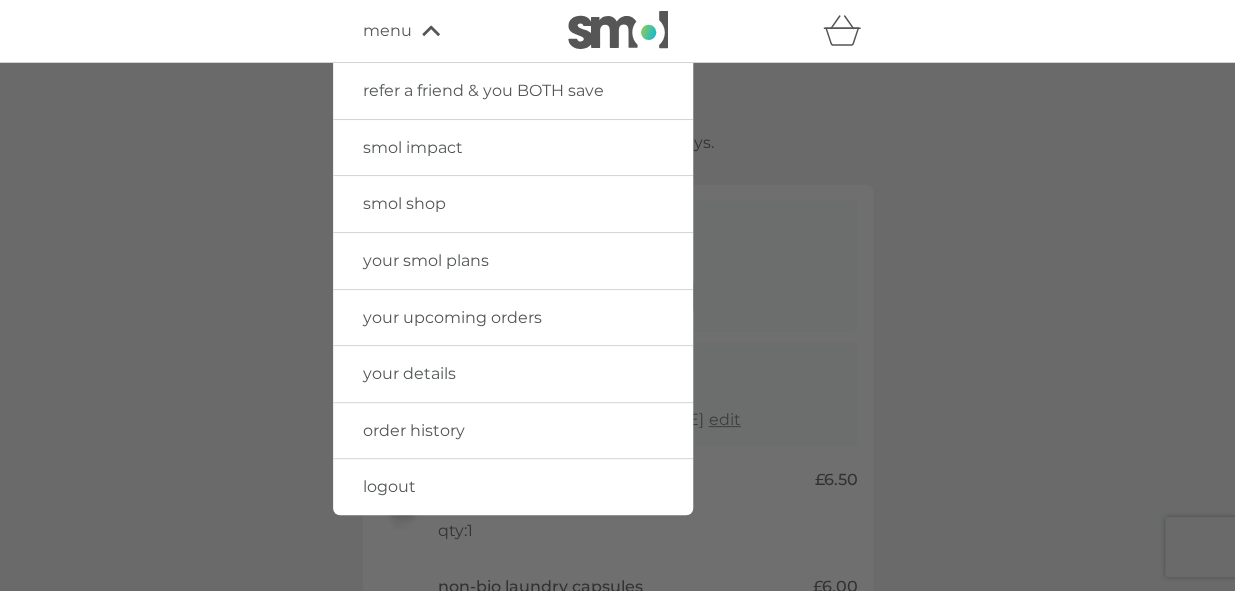 click on "smol shop" at bounding box center (404, 203) 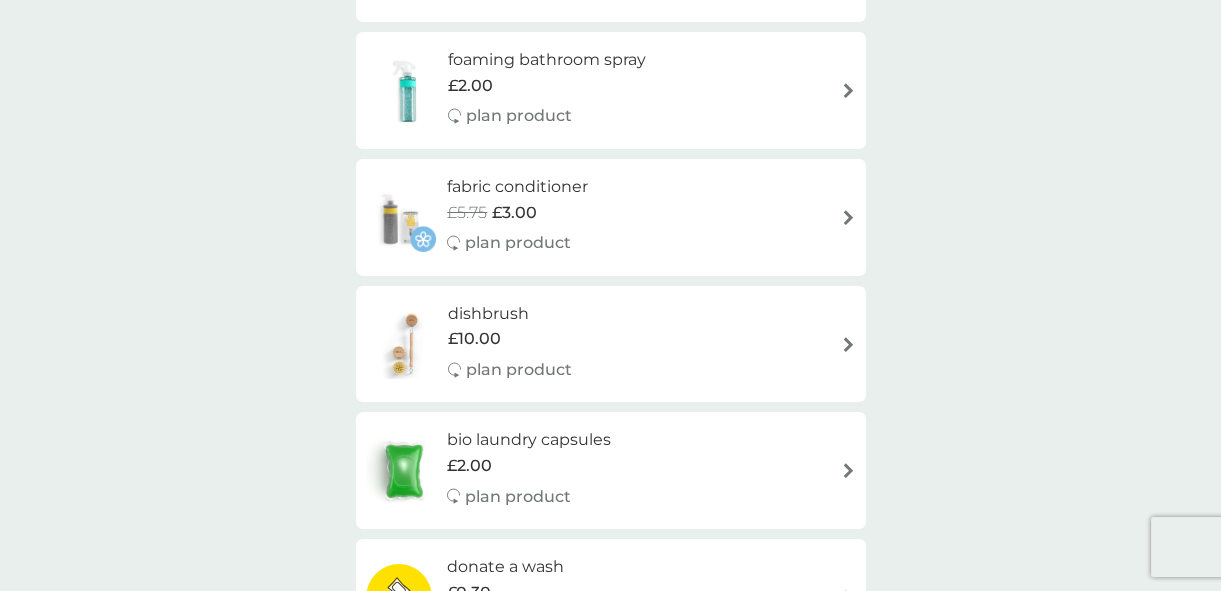 scroll, scrollTop: 794, scrollLeft: 0, axis: vertical 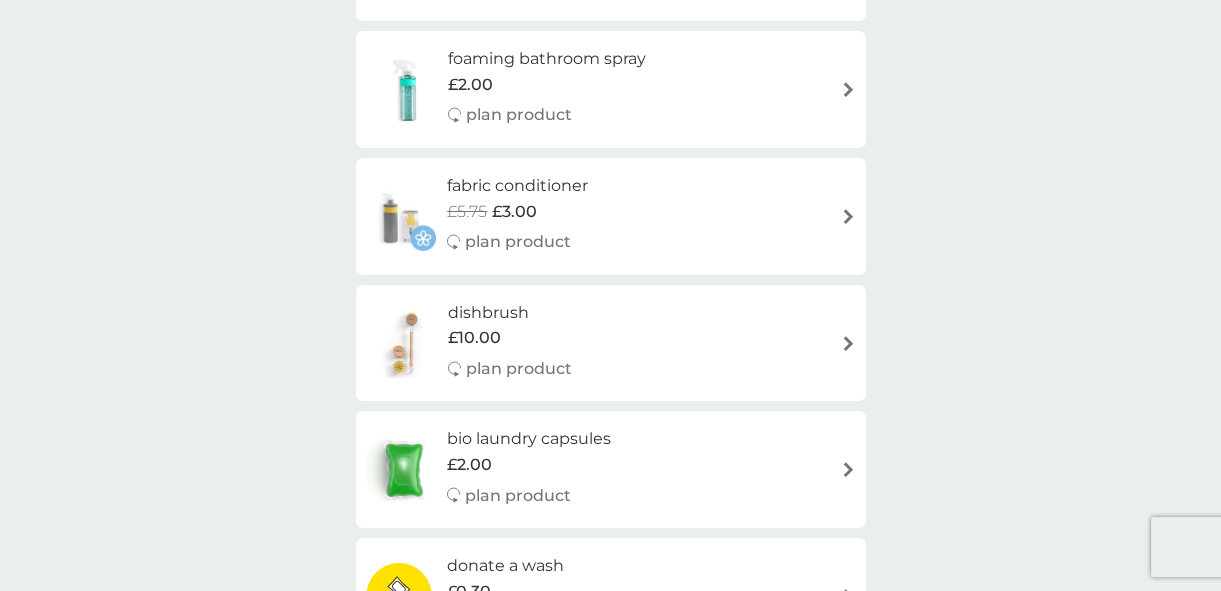 click on "fabric conditioner" at bounding box center (517, 186) 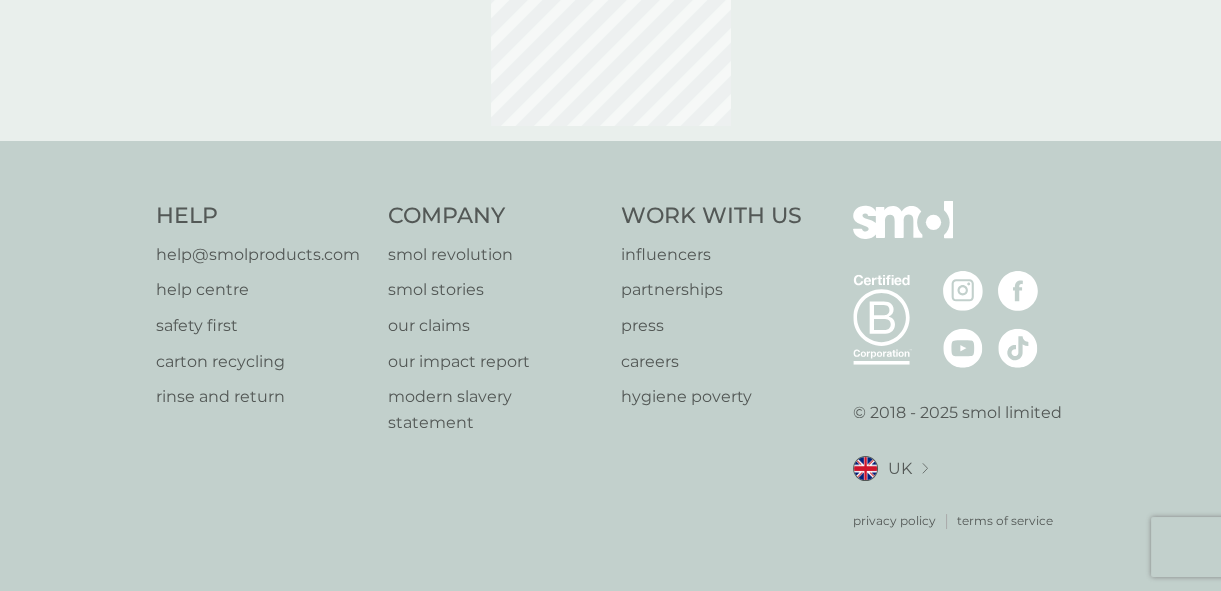 scroll, scrollTop: 0, scrollLeft: 0, axis: both 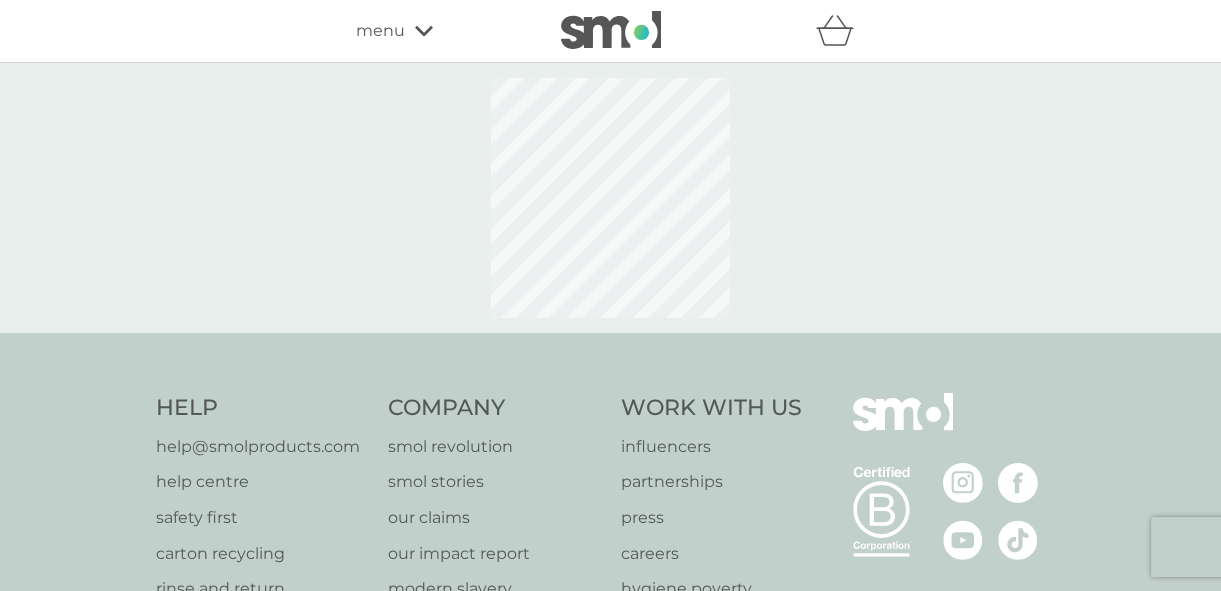 select on "182" 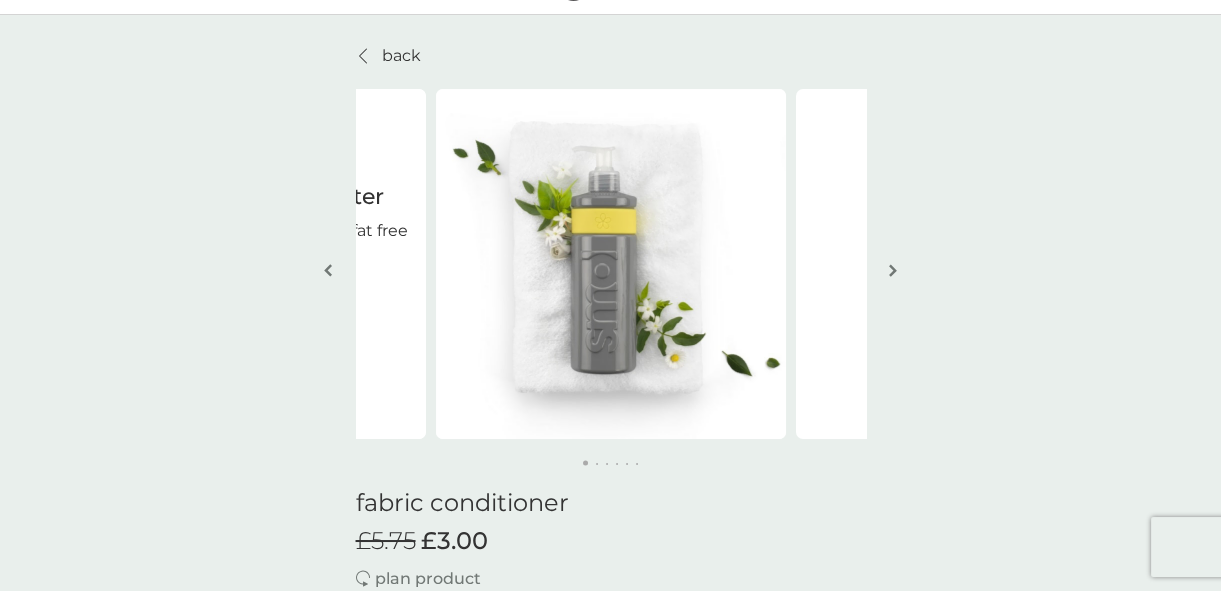 scroll, scrollTop: 0, scrollLeft: 0, axis: both 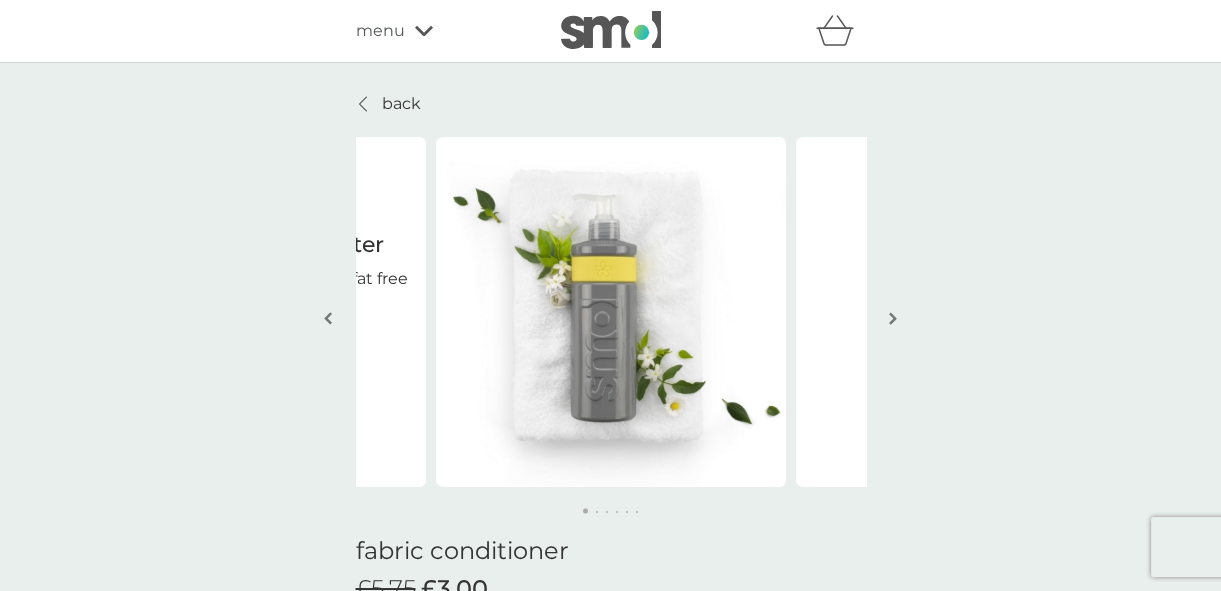 click on "back" at bounding box center (388, 104) 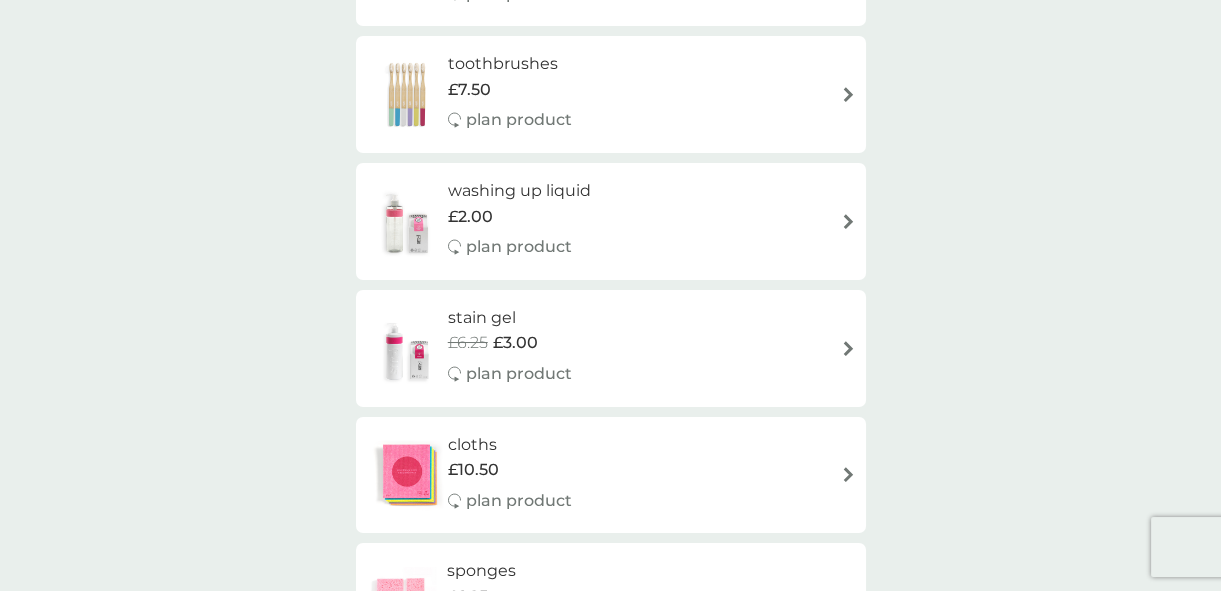 scroll, scrollTop: 2040, scrollLeft: 0, axis: vertical 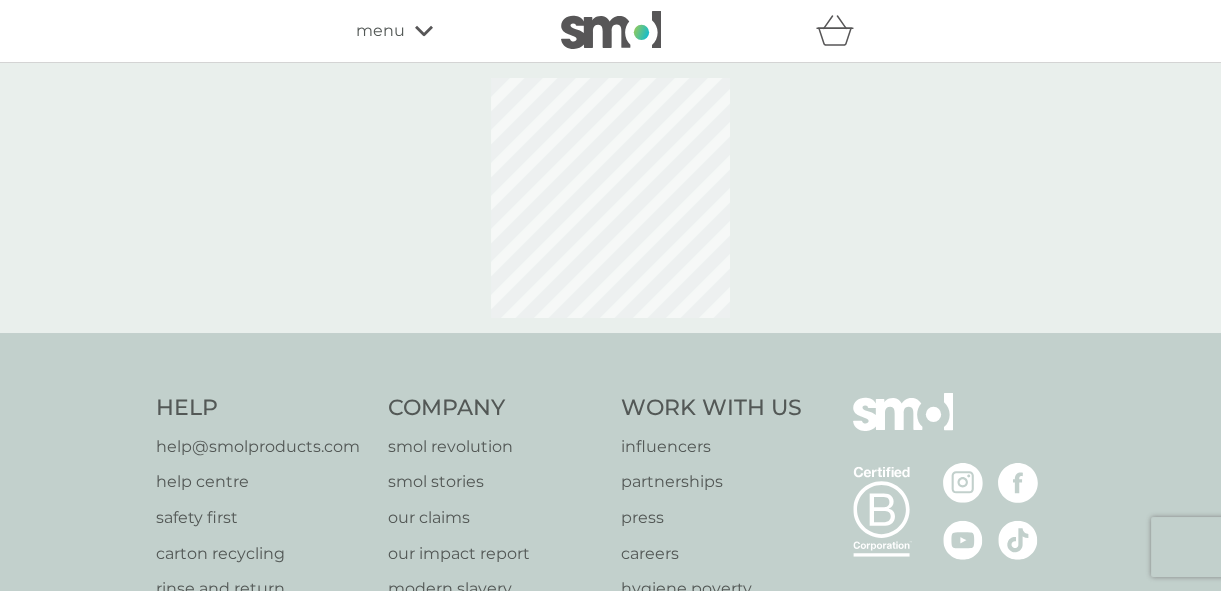 select on "182" 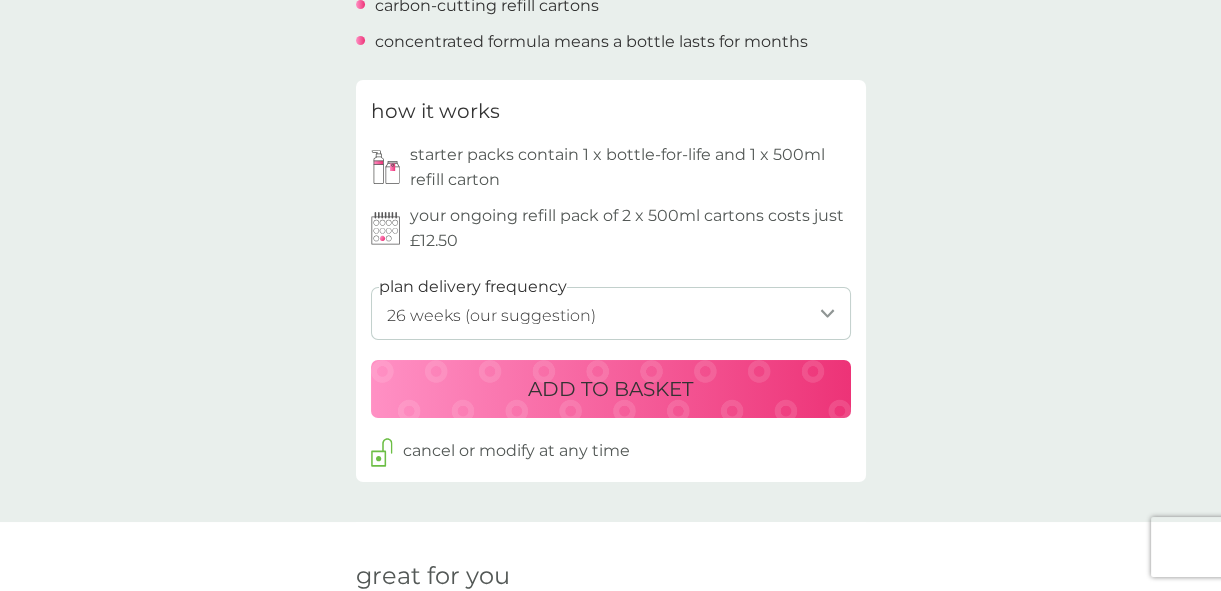 scroll, scrollTop: 884, scrollLeft: 0, axis: vertical 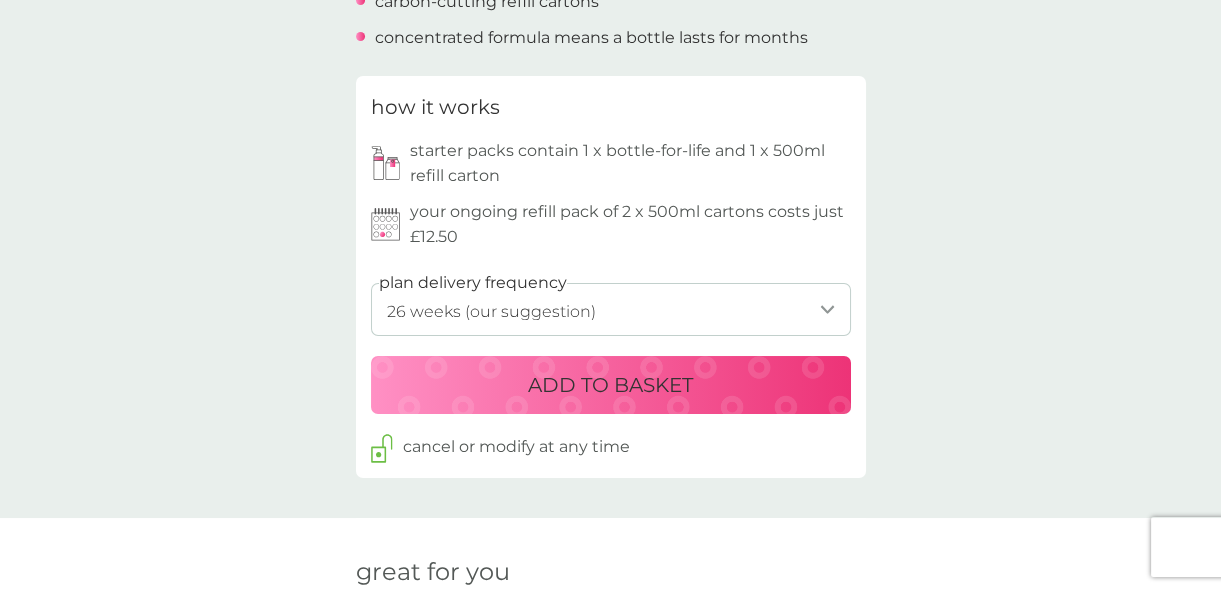 click on "ADD TO BASKET" at bounding box center [610, 385] 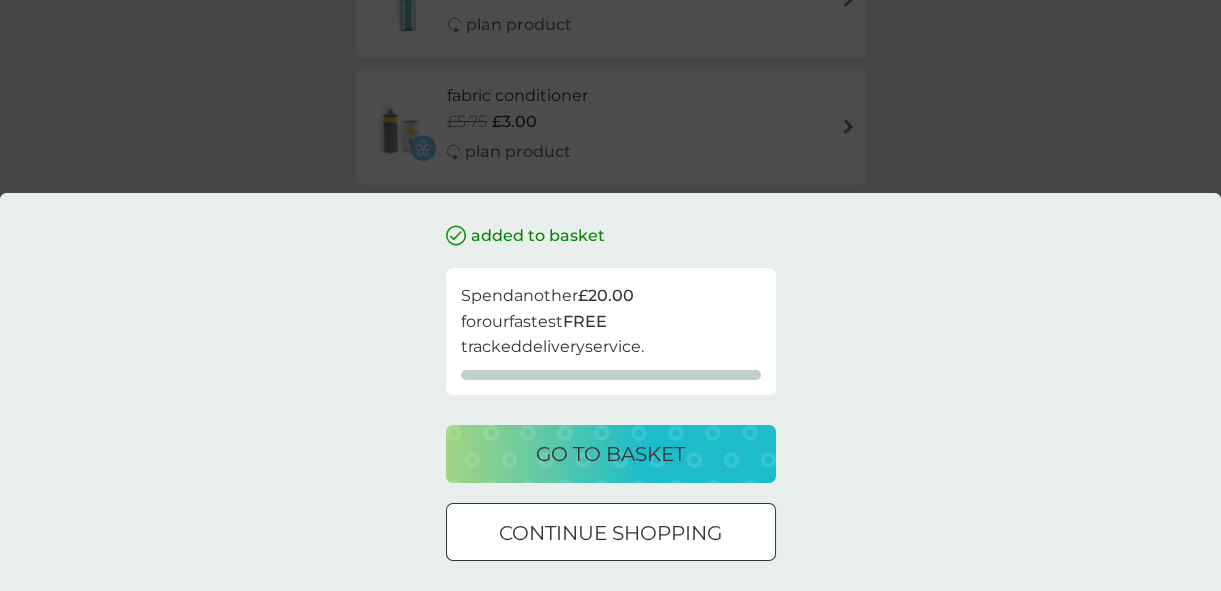scroll, scrollTop: 0, scrollLeft: 0, axis: both 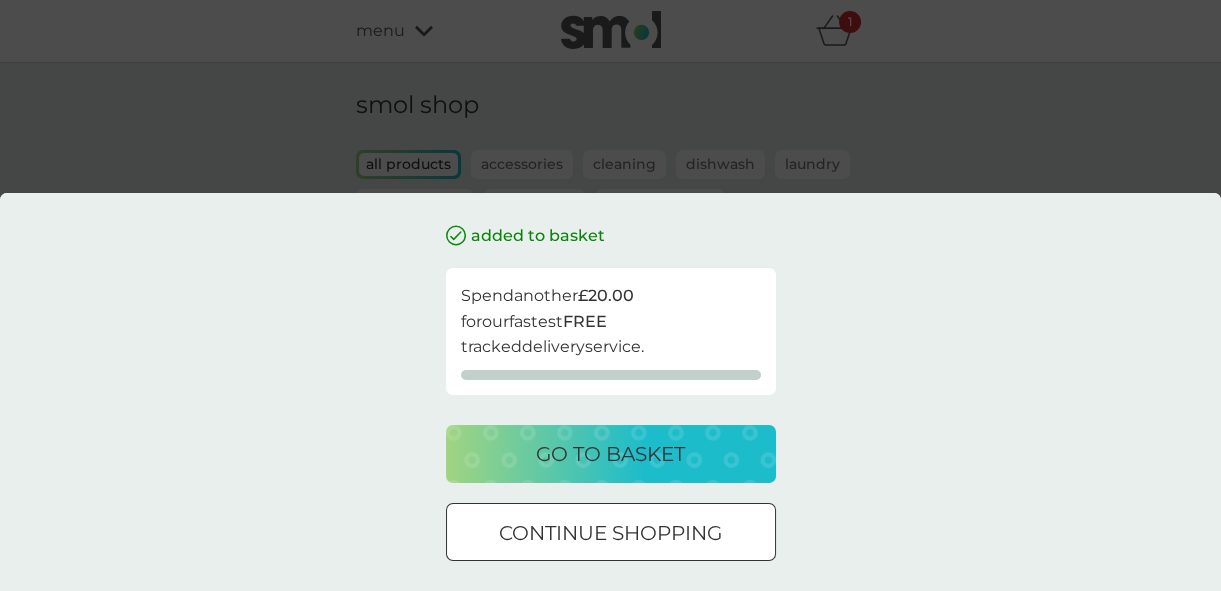 click on "added to basket Spend  another  £20.00   for  our  fastest  FREE   tracked  delivery  service.  go to basket continue shopping" at bounding box center (610, 392) 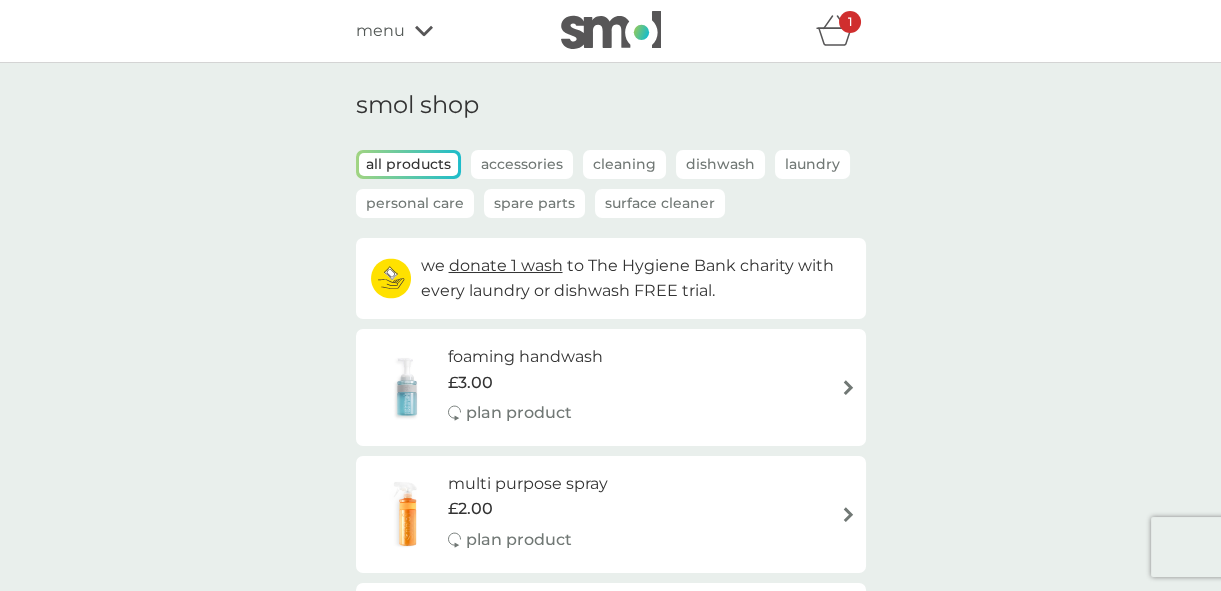 click on "menu" at bounding box center [380, 31] 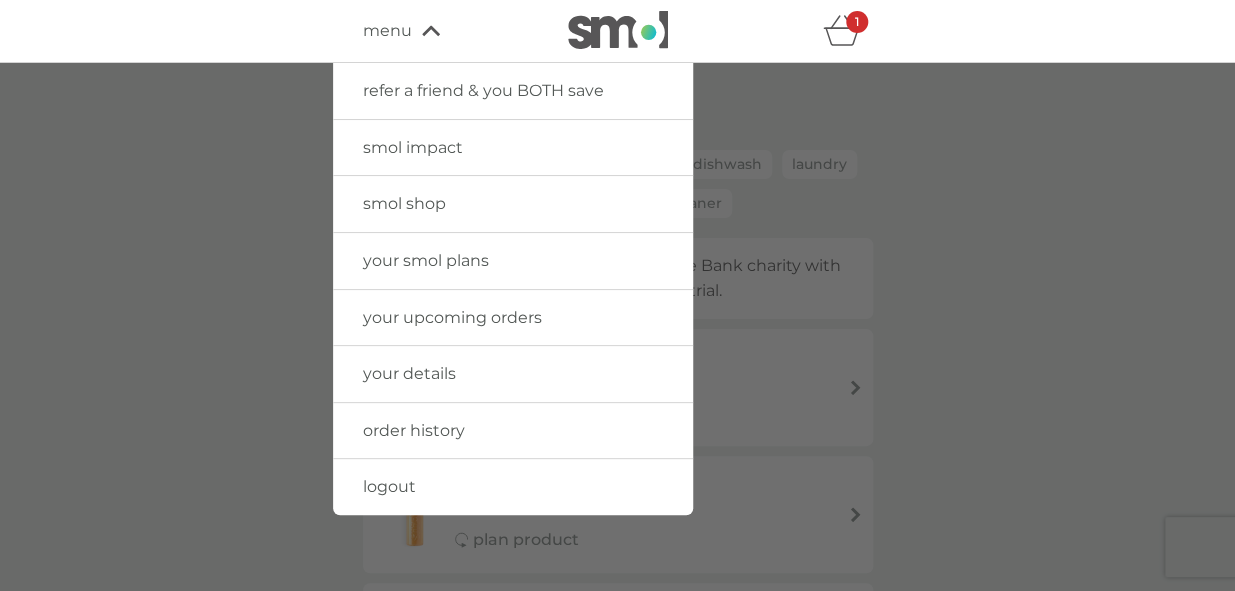 click on "your smol plans" at bounding box center [426, 260] 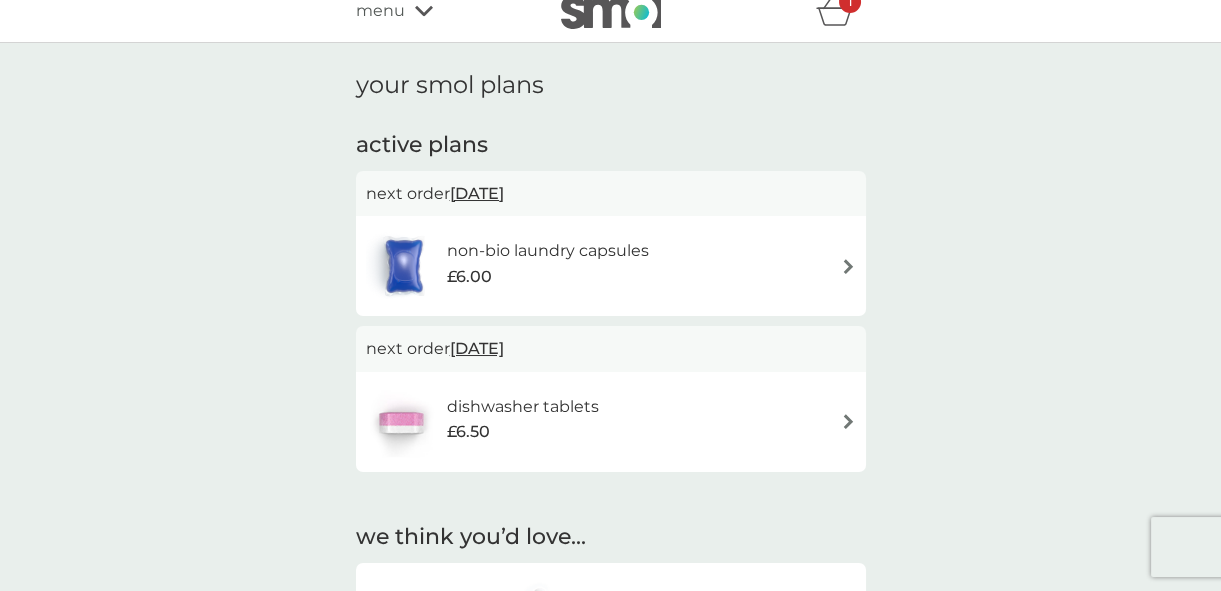 scroll, scrollTop: 0, scrollLeft: 0, axis: both 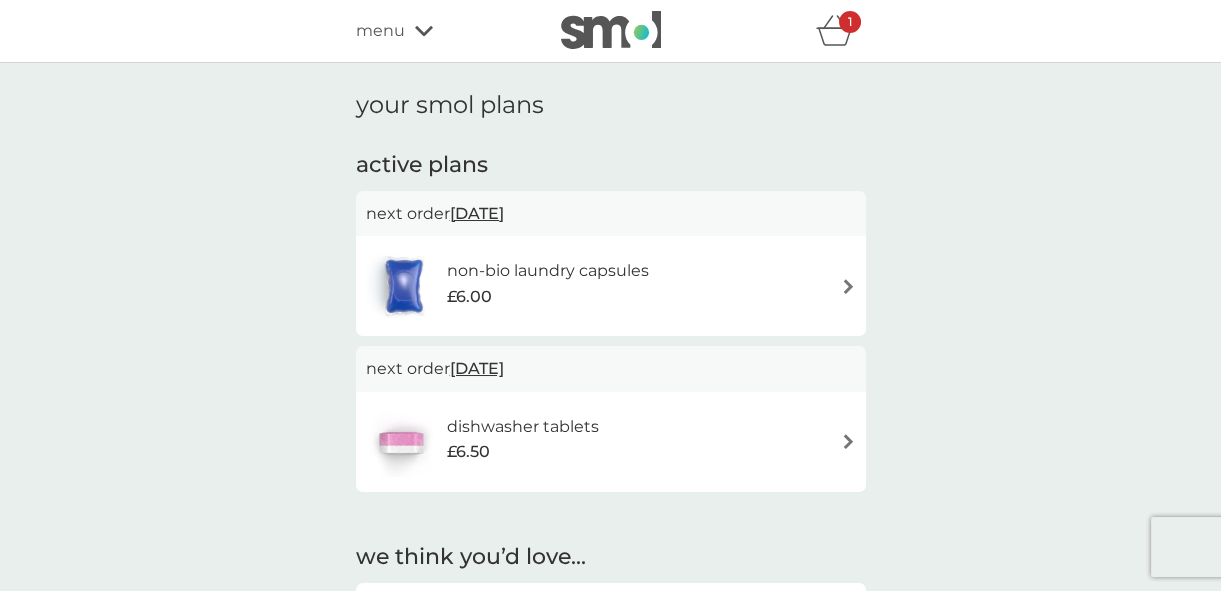 click on "menu" at bounding box center [380, 31] 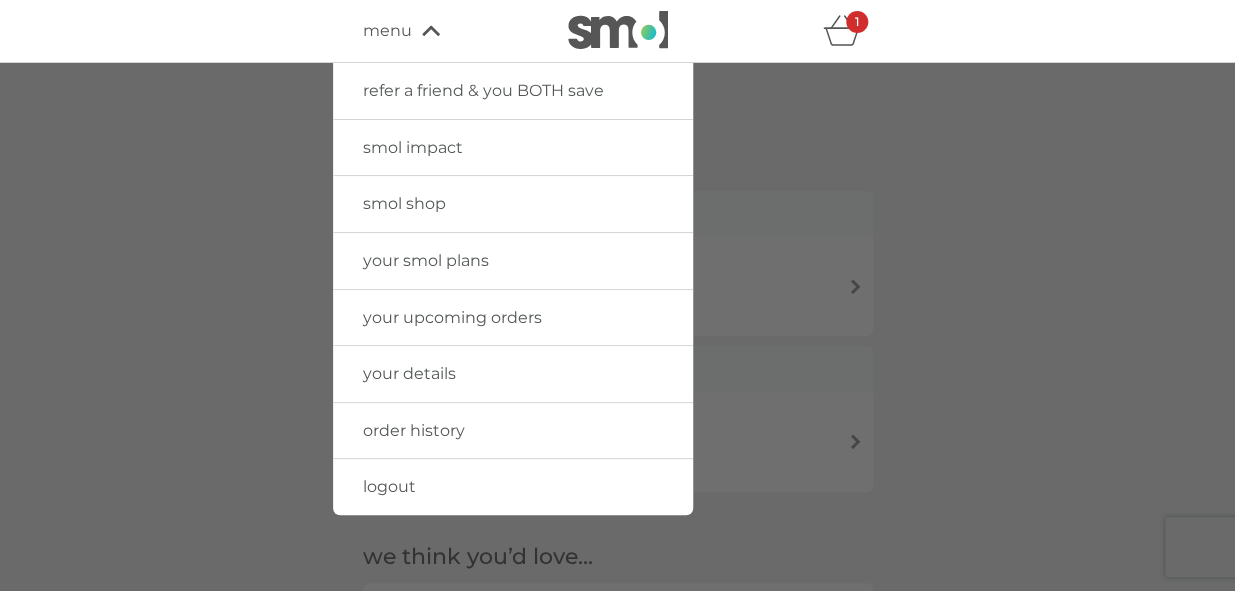 click on "your upcoming orders" at bounding box center [452, 317] 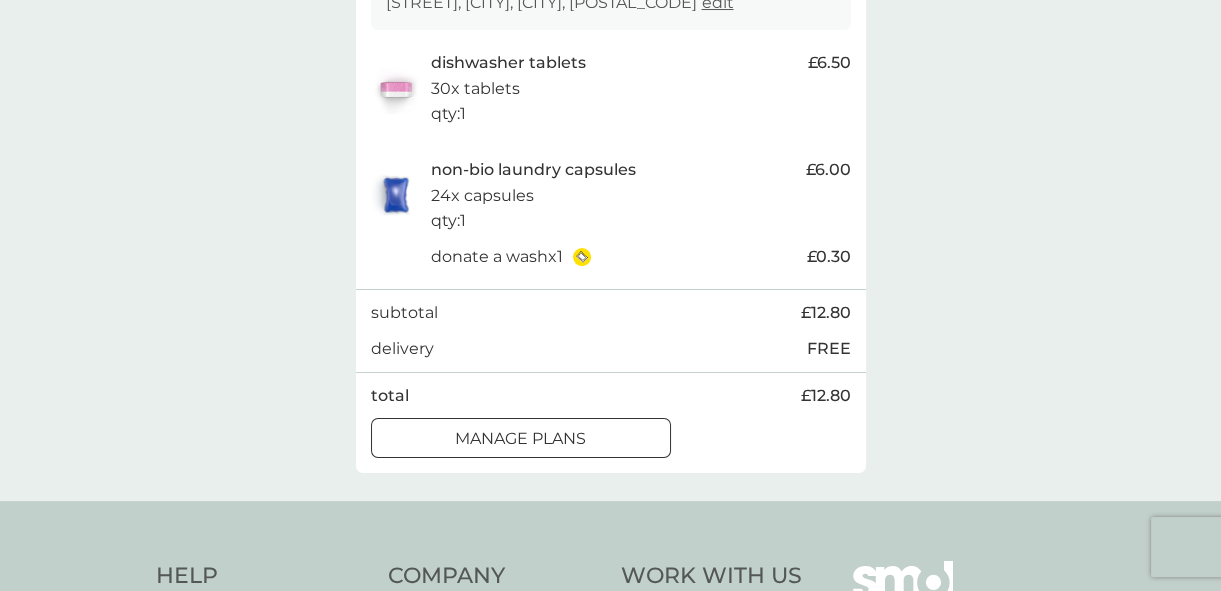 scroll, scrollTop: 418, scrollLeft: 0, axis: vertical 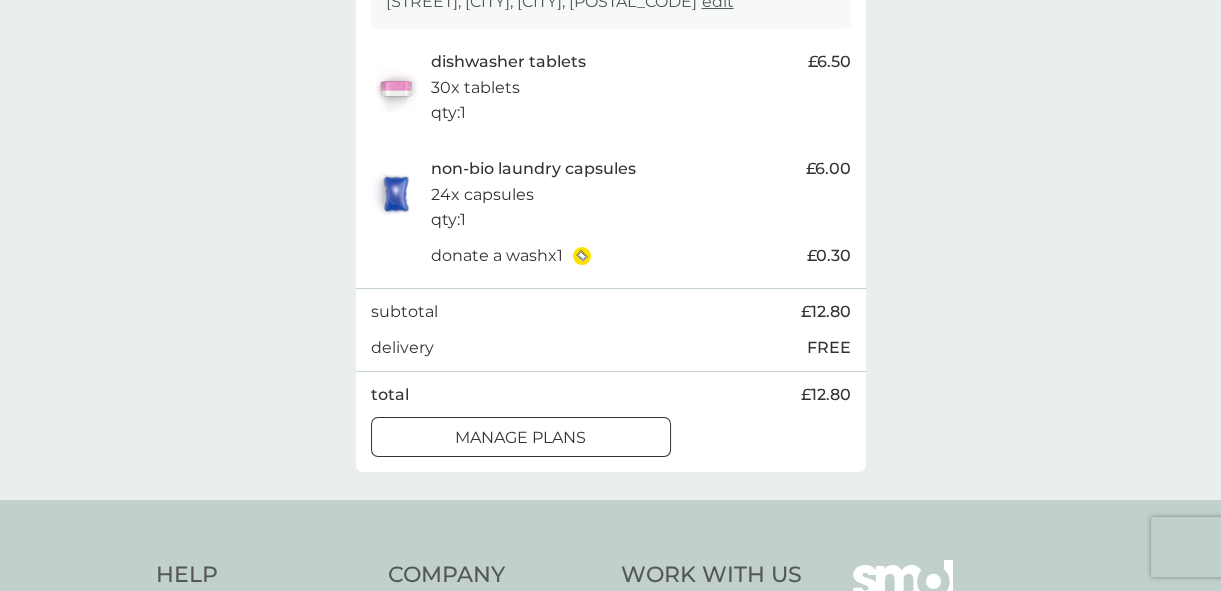 click at bounding box center [521, 437] 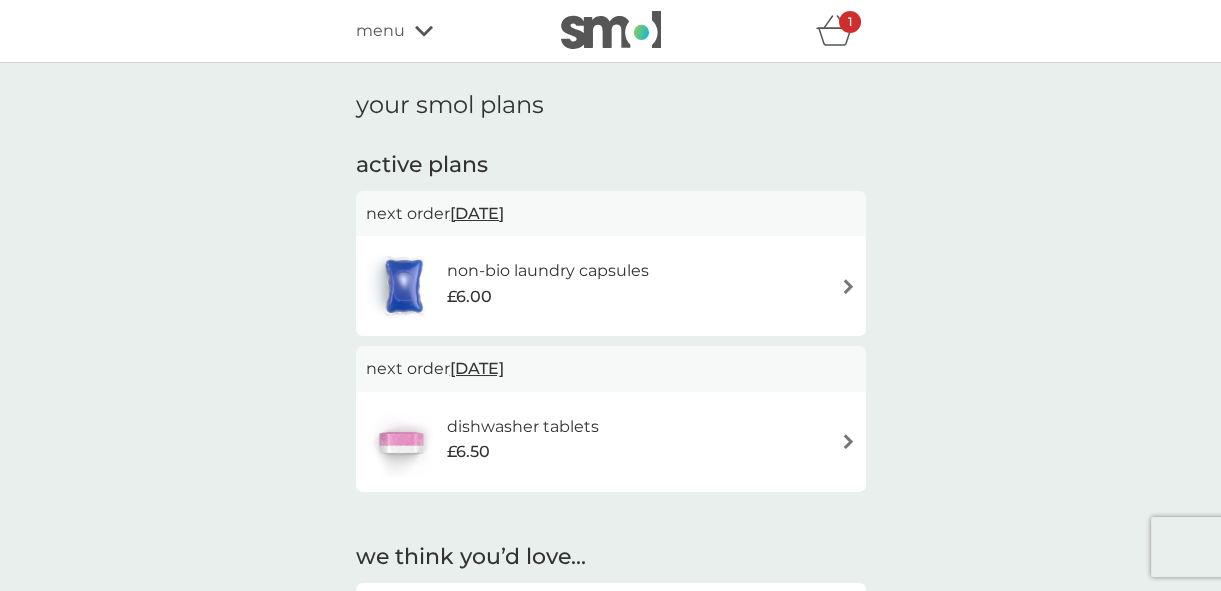scroll, scrollTop: 0, scrollLeft: 0, axis: both 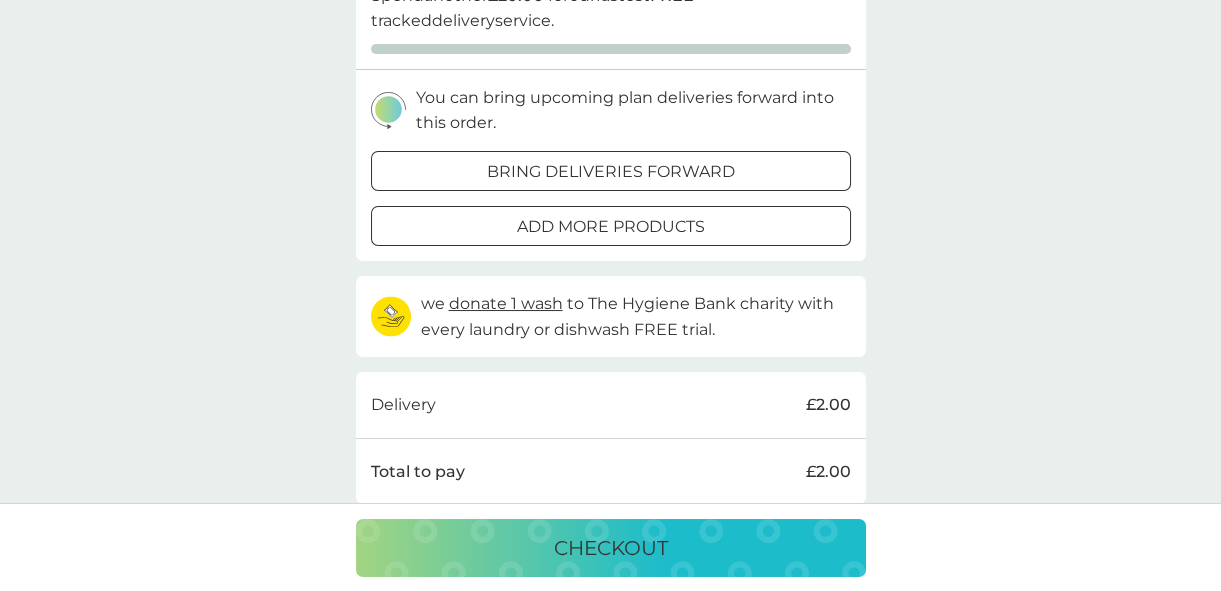 click at bounding box center (611, 171) 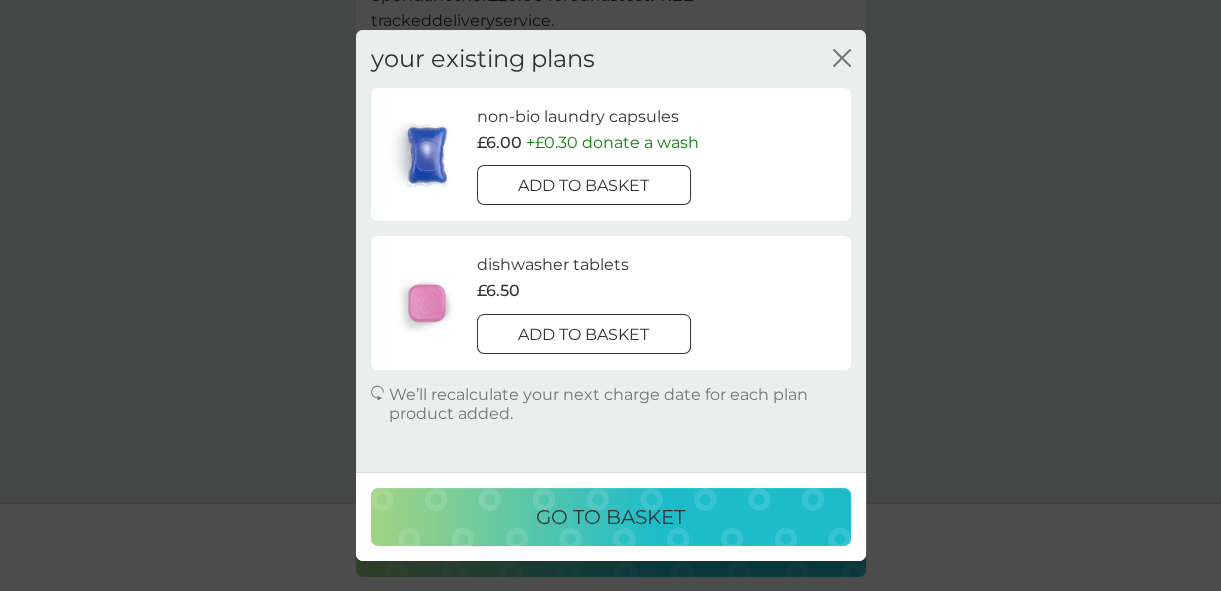click at bounding box center (584, 186) 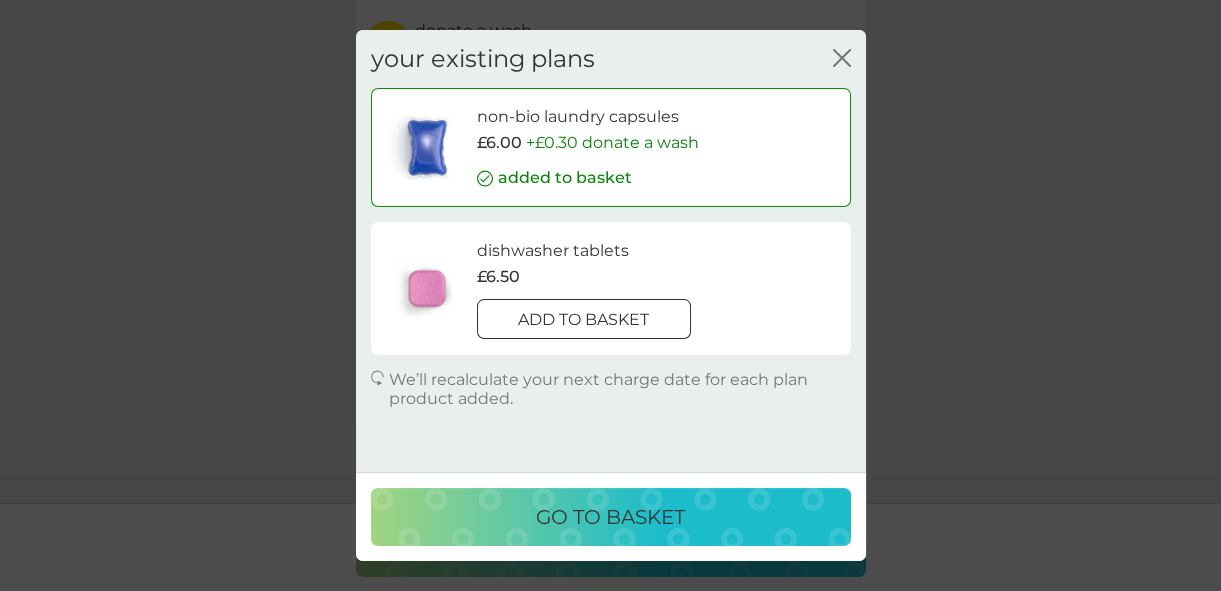 scroll, scrollTop: 598, scrollLeft: 0, axis: vertical 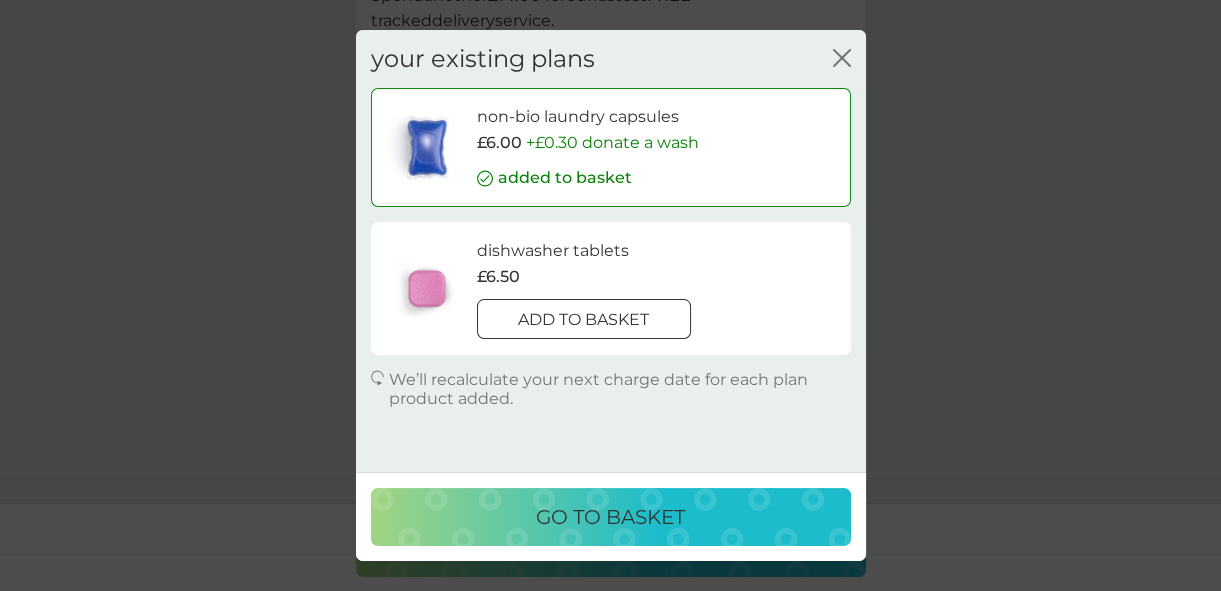 click at bounding box center [583, 318] 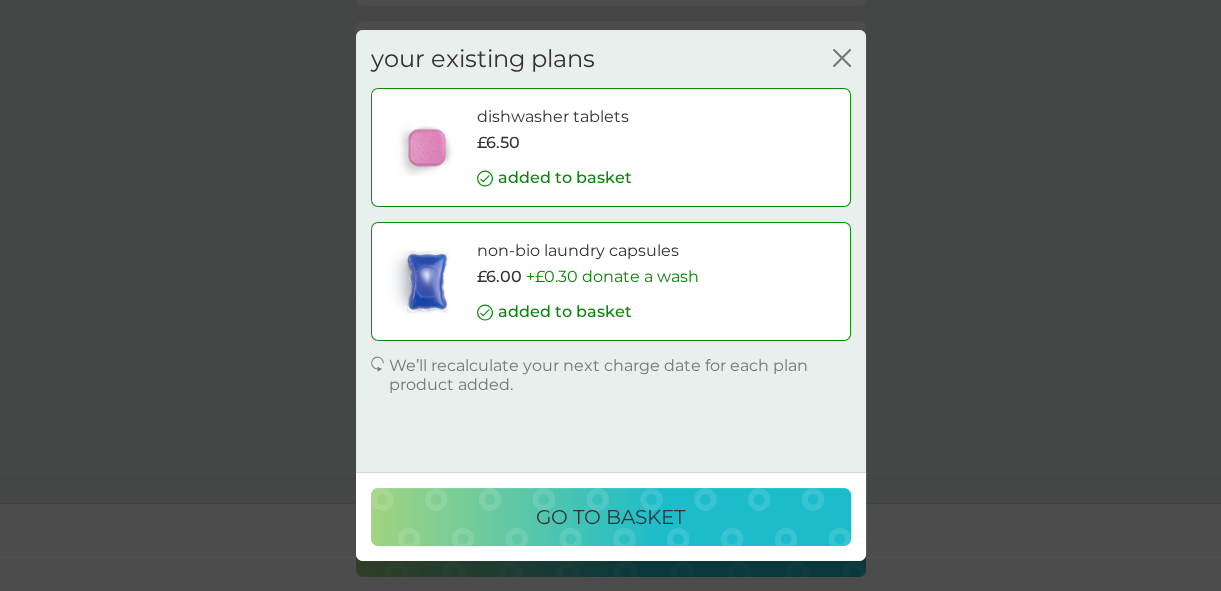 scroll, scrollTop: 850, scrollLeft: 0, axis: vertical 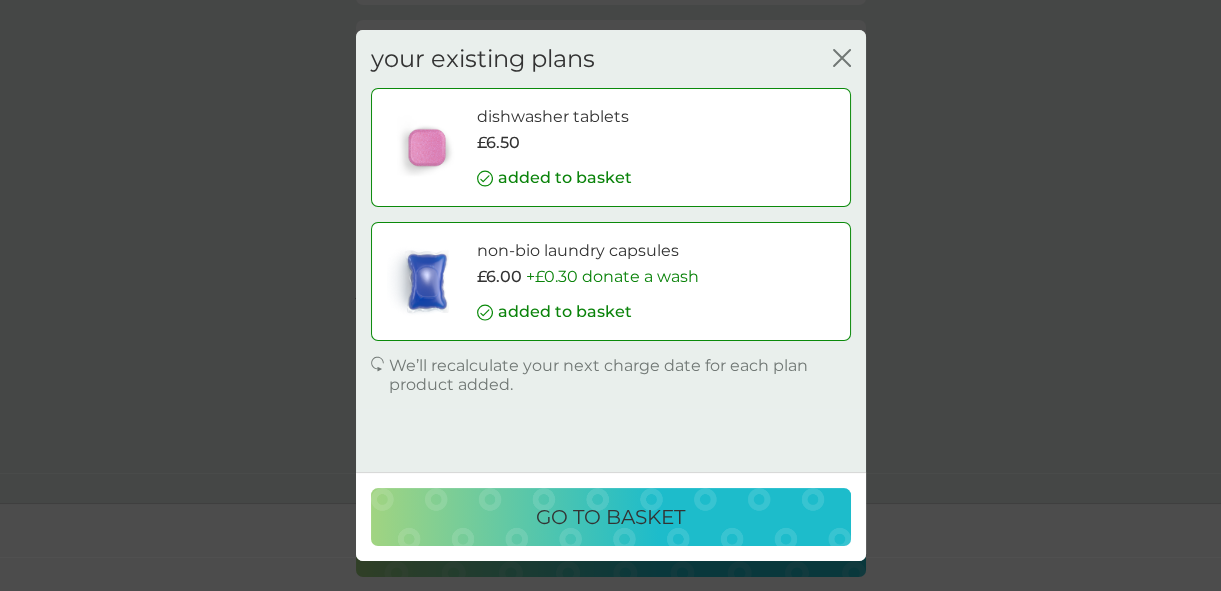 click on "go to basket" at bounding box center (610, 517) 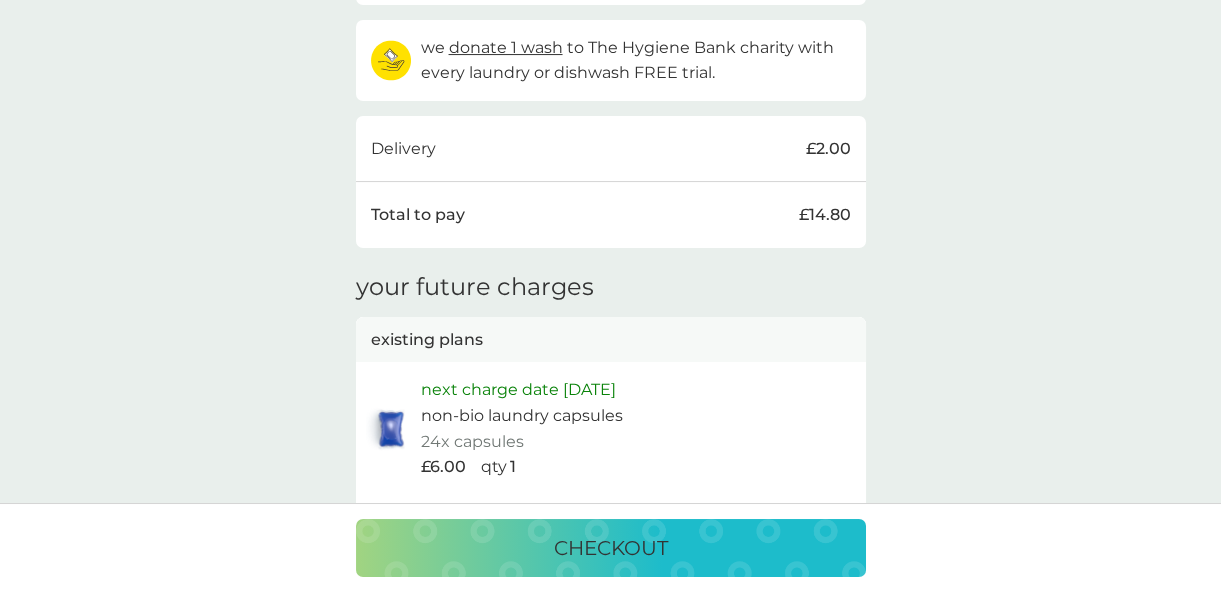 click on "checkout" at bounding box center (611, 548) 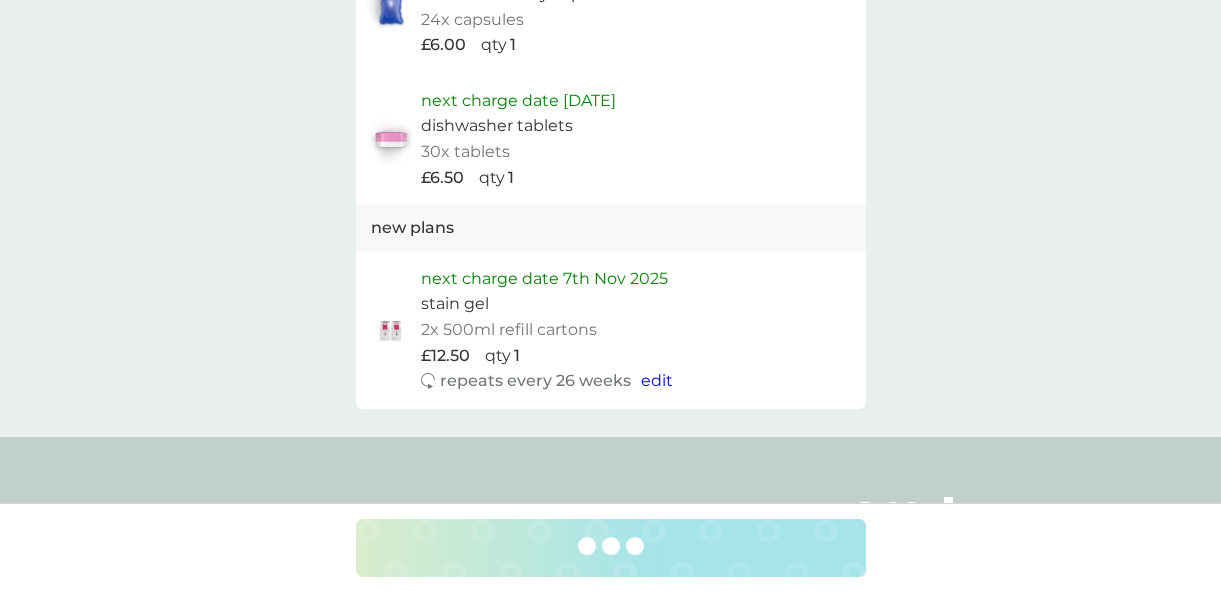 scroll, scrollTop: 1280, scrollLeft: 0, axis: vertical 